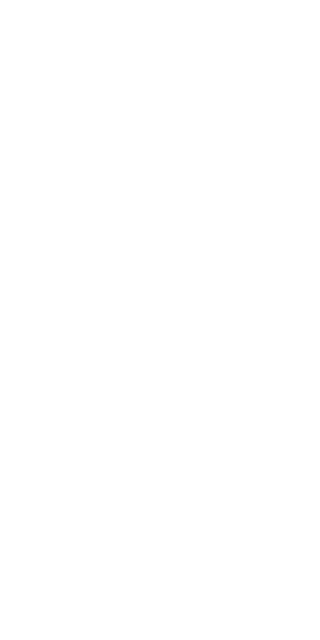 scroll, scrollTop: 0, scrollLeft: 0, axis: both 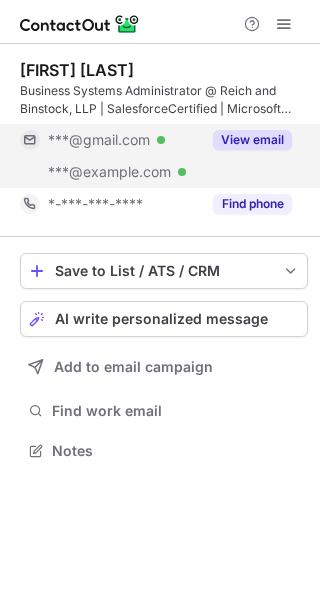 click on "View email" at bounding box center [252, 140] 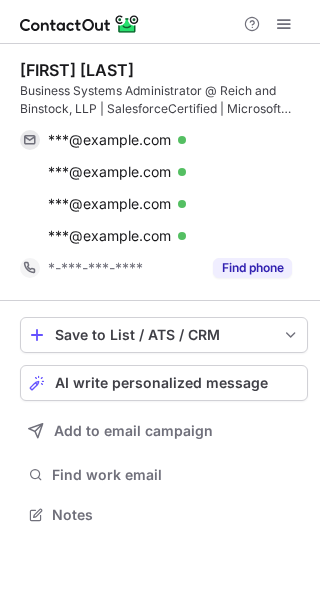 scroll, scrollTop: 10, scrollLeft: 10, axis: both 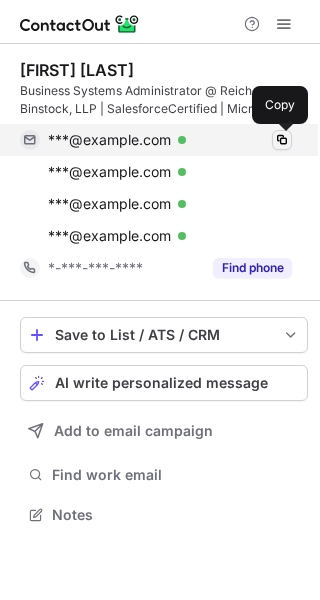 click at bounding box center (282, 140) 